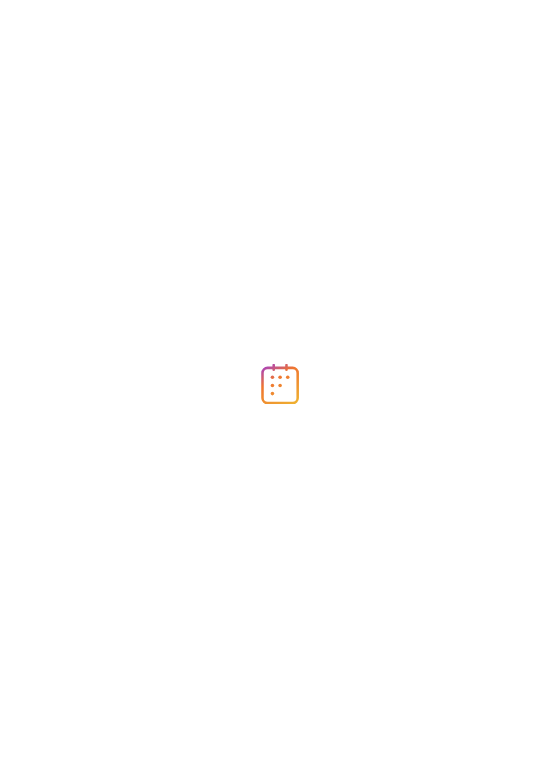 scroll, scrollTop: 0, scrollLeft: 0, axis: both 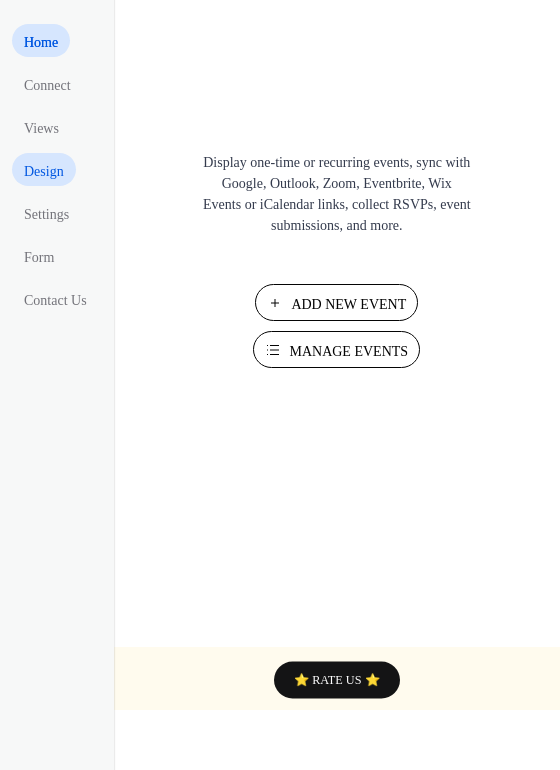 click on "Design" at bounding box center (44, 171) 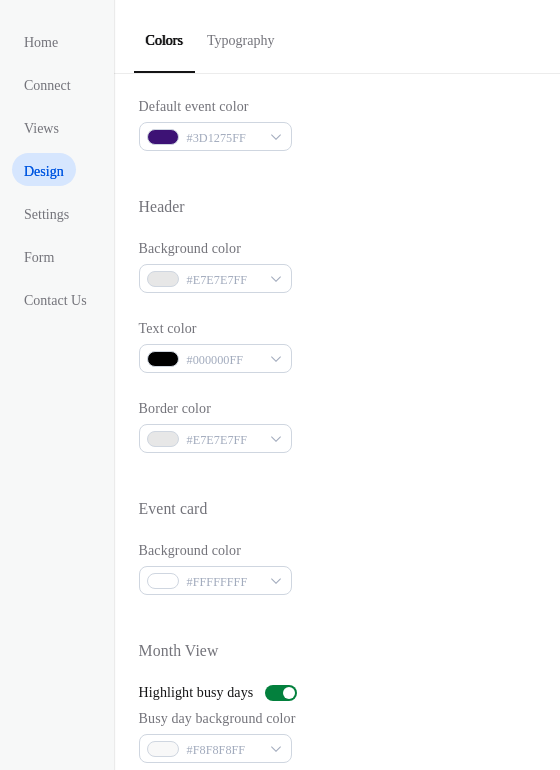 scroll, scrollTop: 600, scrollLeft: 0, axis: vertical 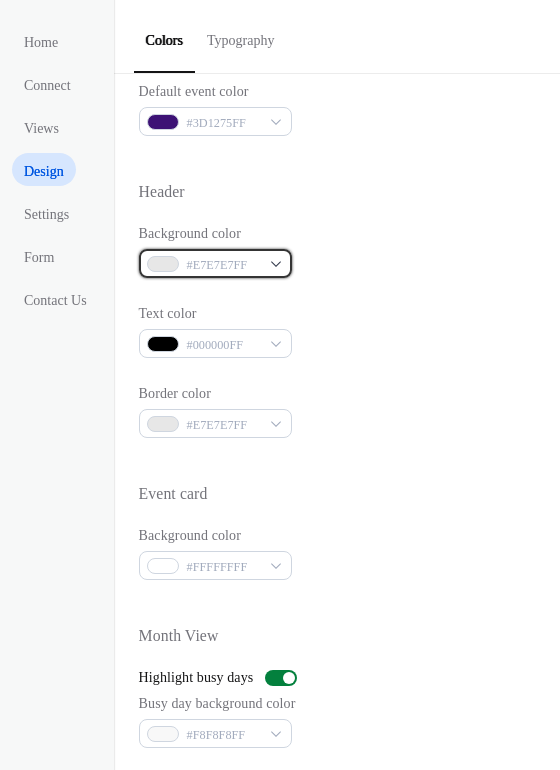 click on "#E7E7E7FF" at bounding box center [216, 263] 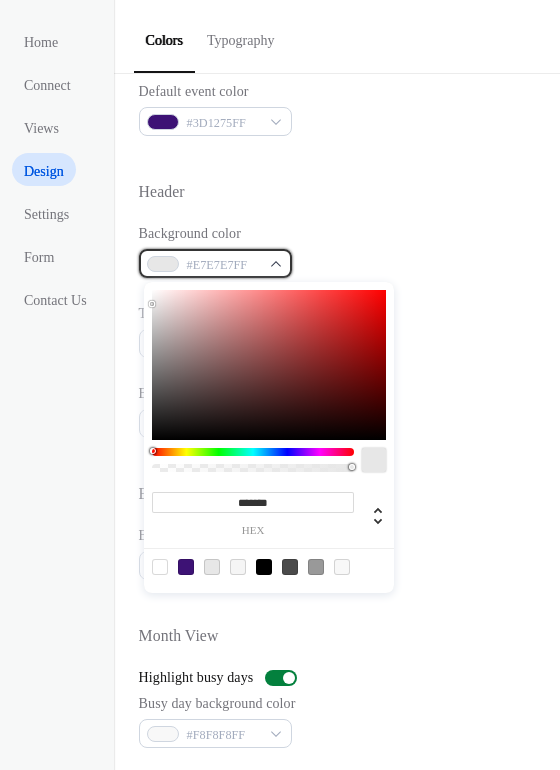 click on "#E7E7E7FF" at bounding box center (216, 263) 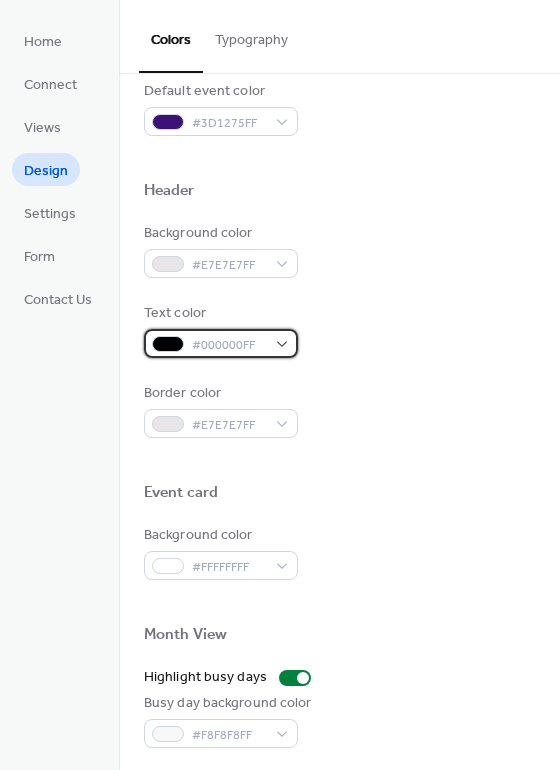 click on "#000000FF" at bounding box center [221, 343] 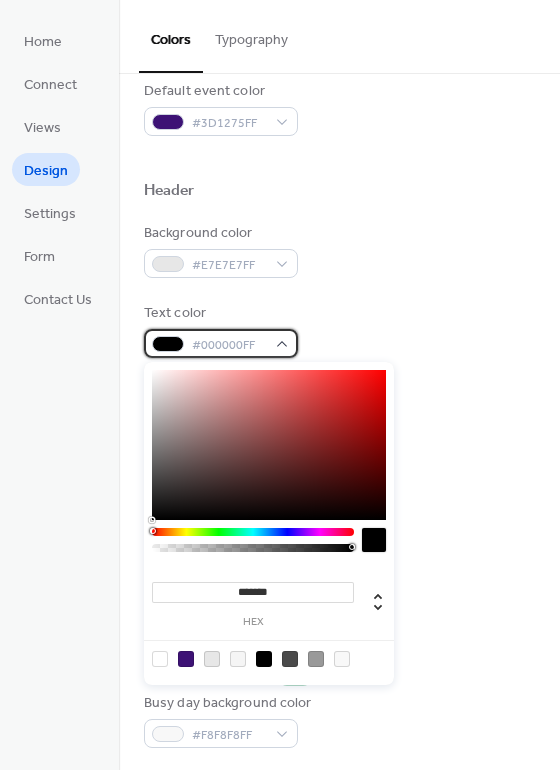 click on "#000000FF" at bounding box center [221, 343] 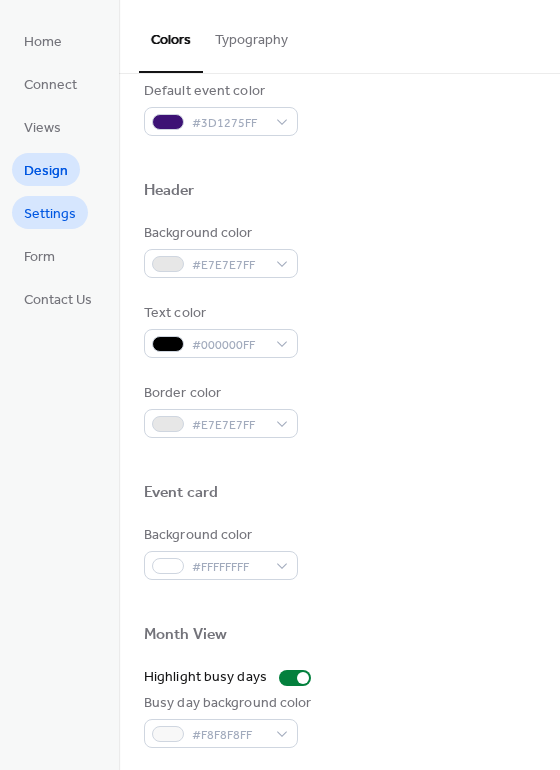 click on "Settings" at bounding box center [50, 214] 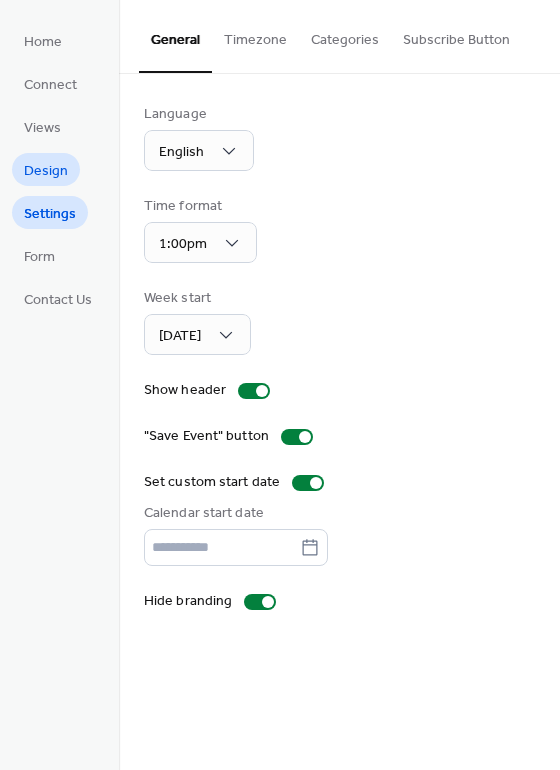 click on "Design" at bounding box center [46, 171] 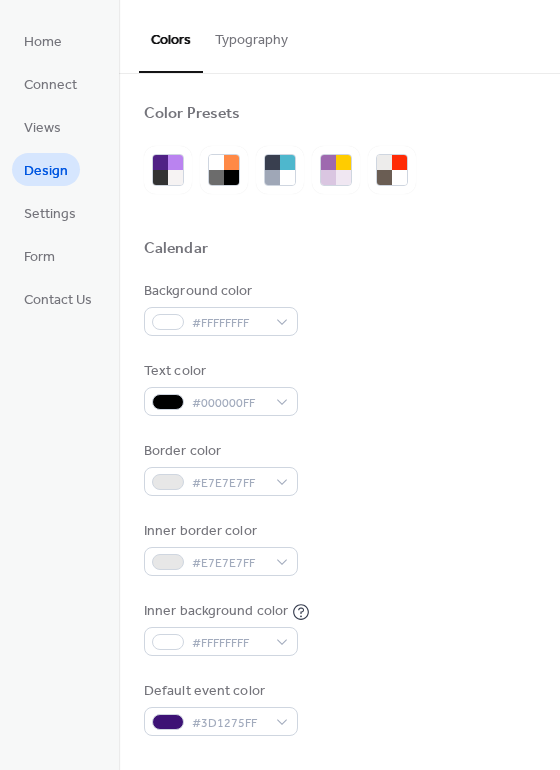 click on "Typography" at bounding box center (251, 35) 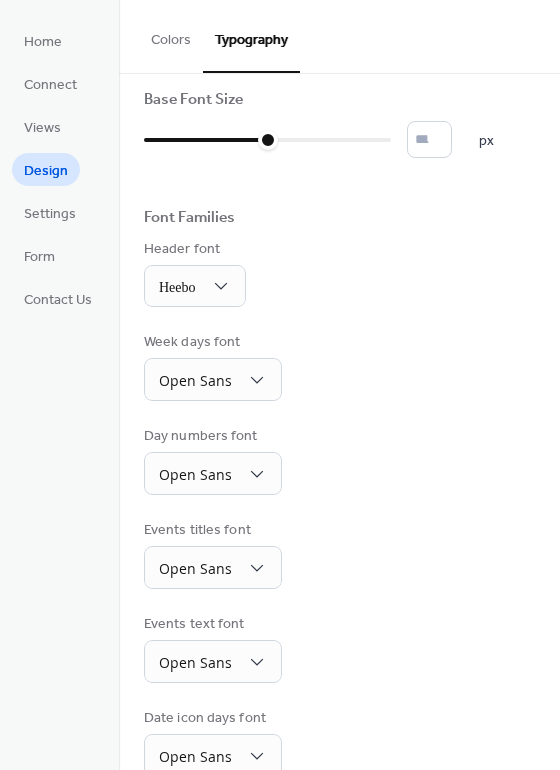 scroll, scrollTop: 0, scrollLeft: 0, axis: both 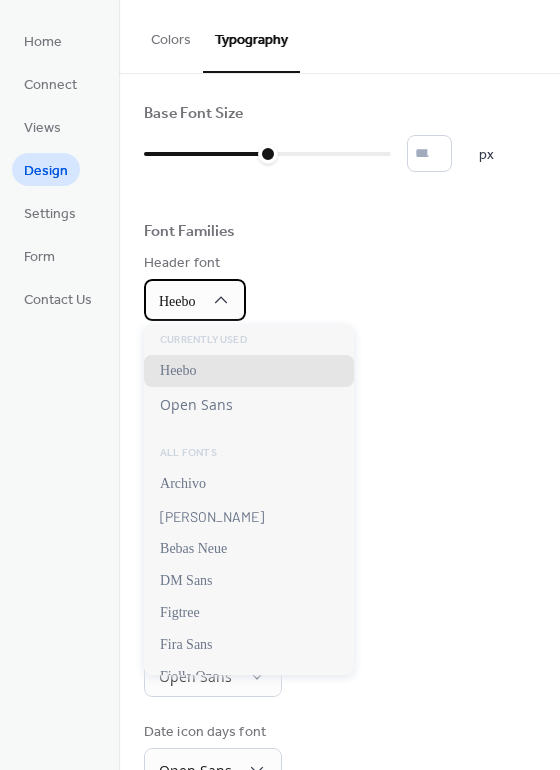 click 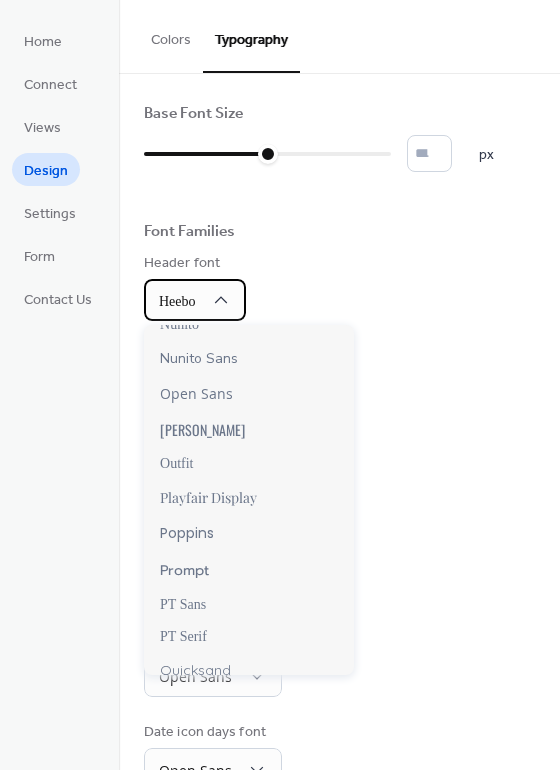 scroll, scrollTop: 1100, scrollLeft: 0, axis: vertical 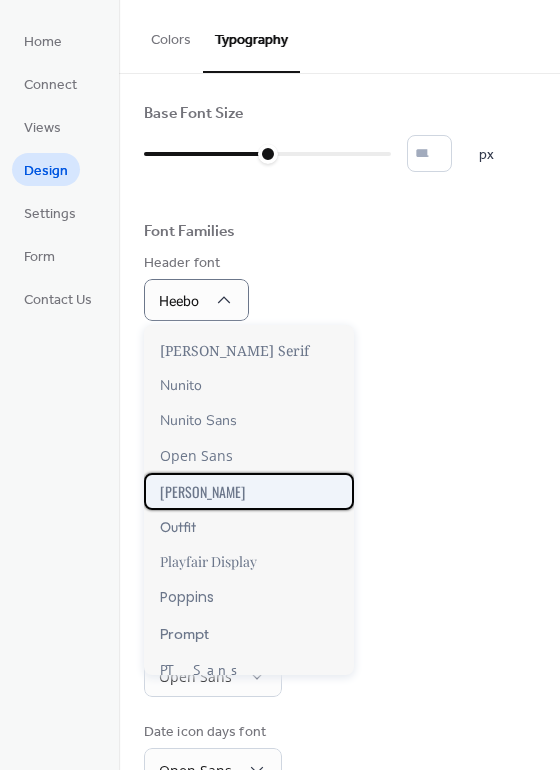 click on "[PERSON_NAME]" at bounding box center [202, 491] 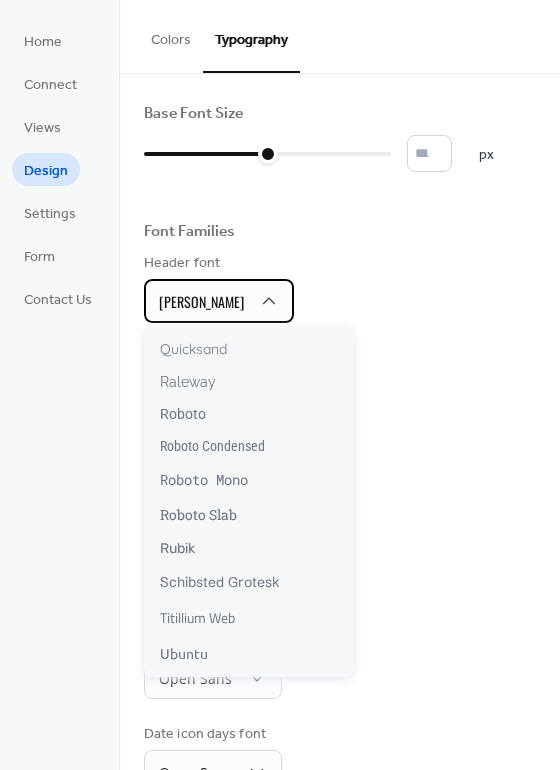 scroll, scrollTop: 1555, scrollLeft: 0, axis: vertical 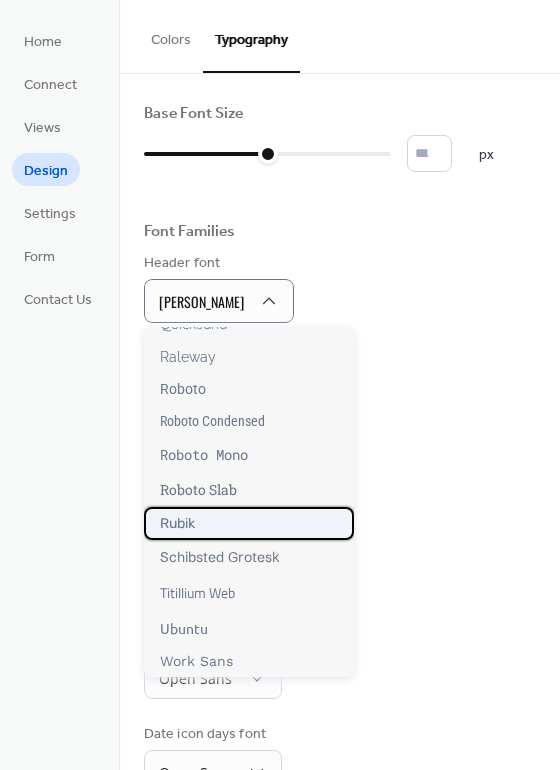 click on "Rubik" at bounding box center [177, 523] 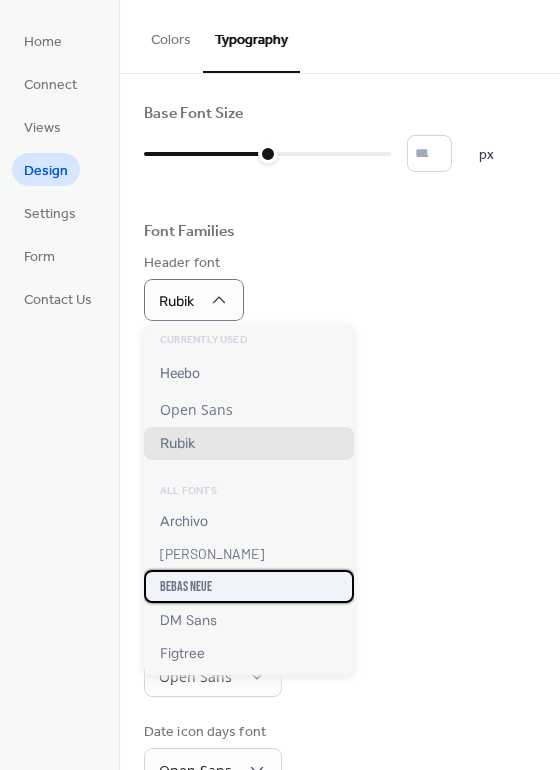 click on "Bebas Neue" at bounding box center [186, 586] 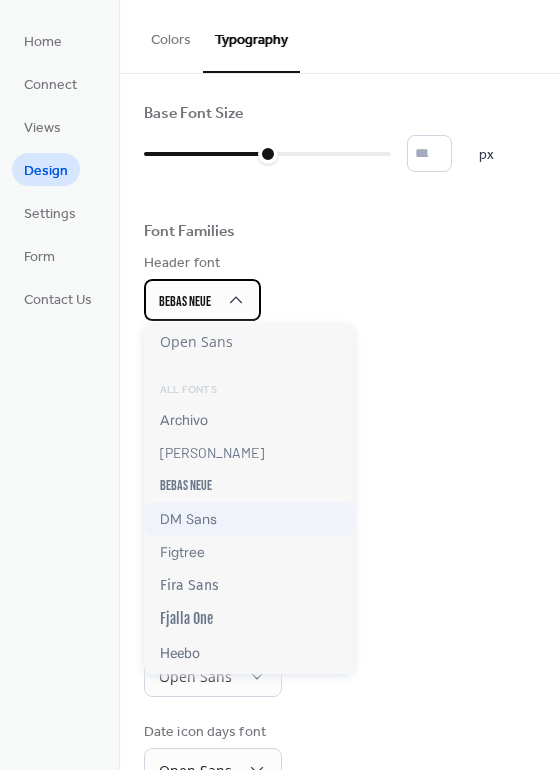 scroll, scrollTop: 200, scrollLeft: 0, axis: vertical 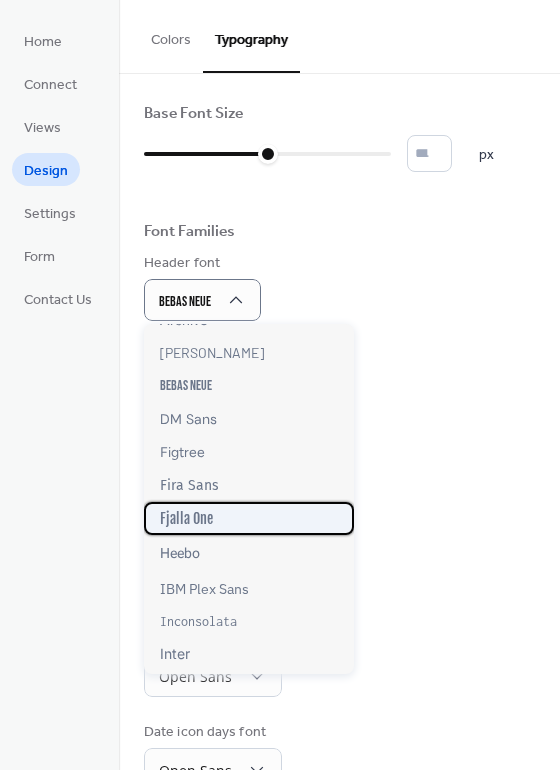 click on "Fjalla One" at bounding box center (186, 518) 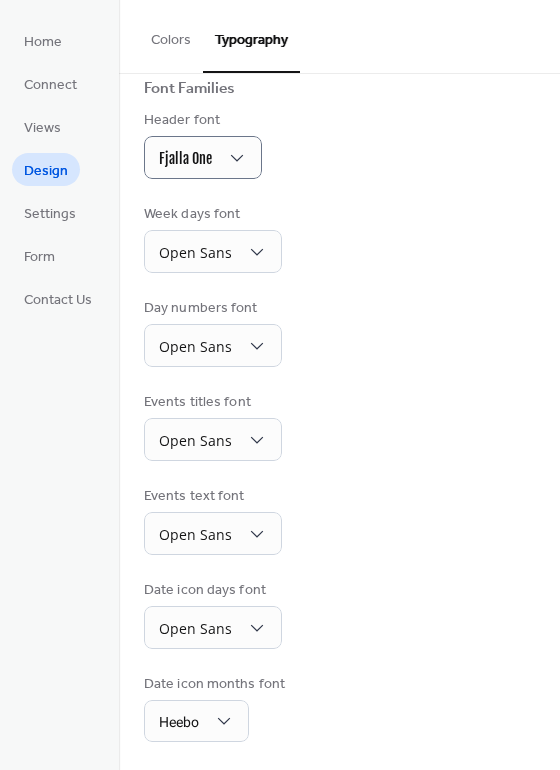 scroll, scrollTop: 145, scrollLeft: 0, axis: vertical 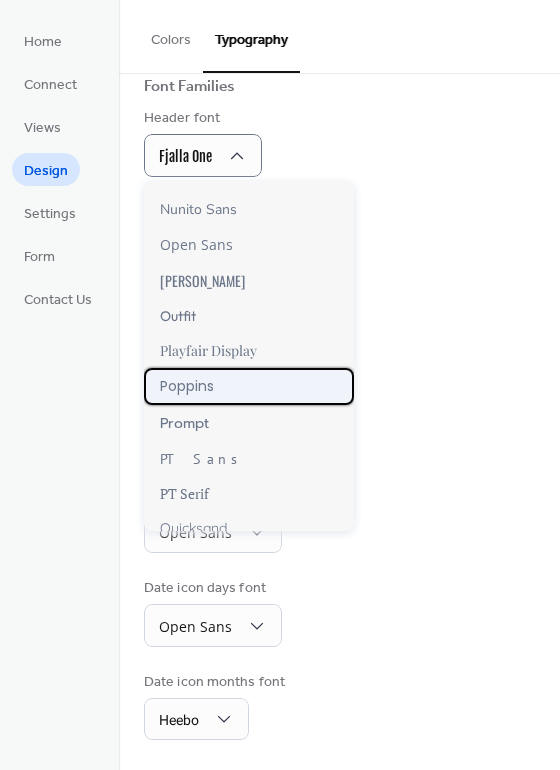 click on "Poppins" at bounding box center (187, 386) 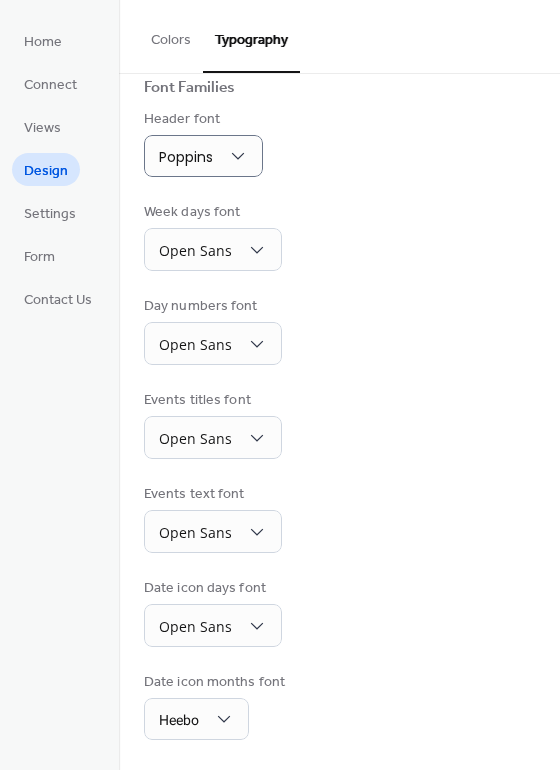 scroll, scrollTop: 144, scrollLeft: 0, axis: vertical 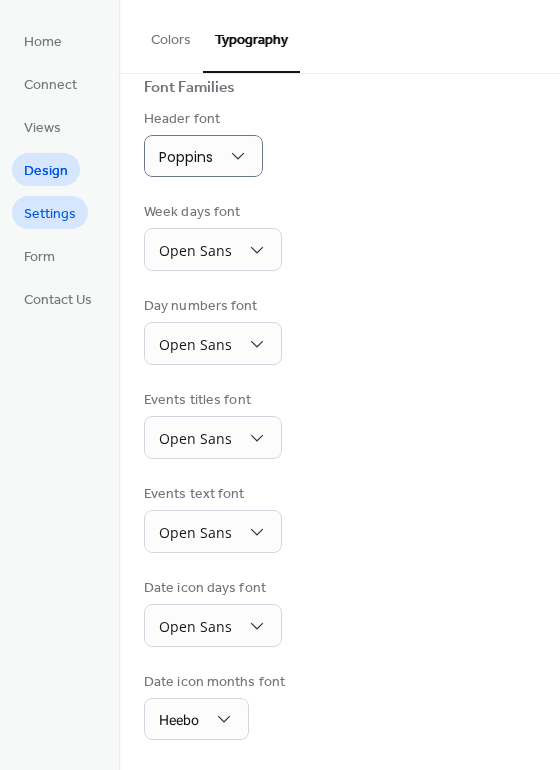 click on "Settings" at bounding box center [50, 214] 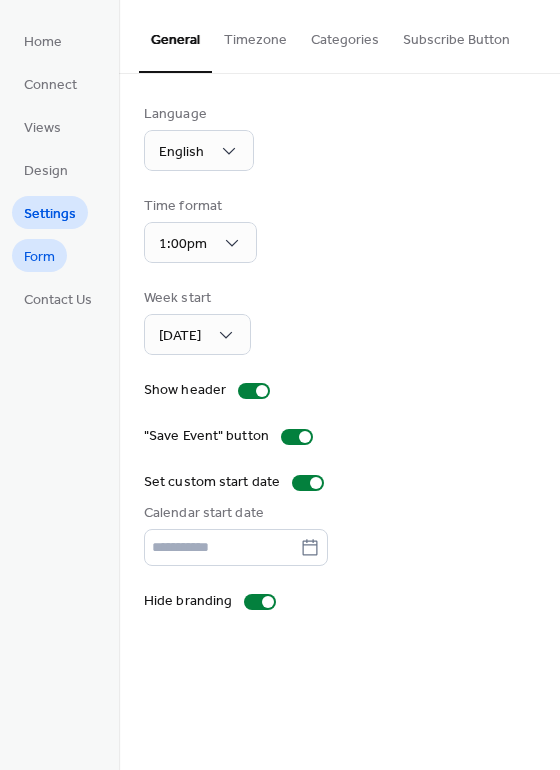 click on "Form" at bounding box center [39, 257] 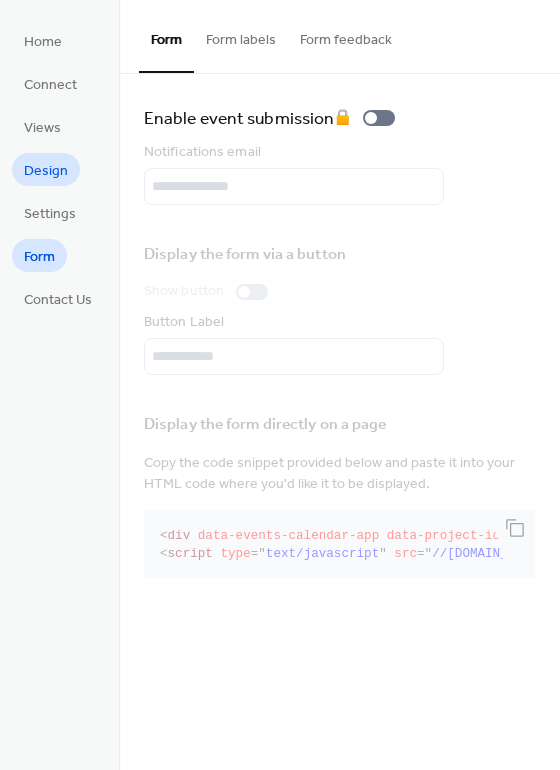 click on "Design" at bounding box center (46, 171) 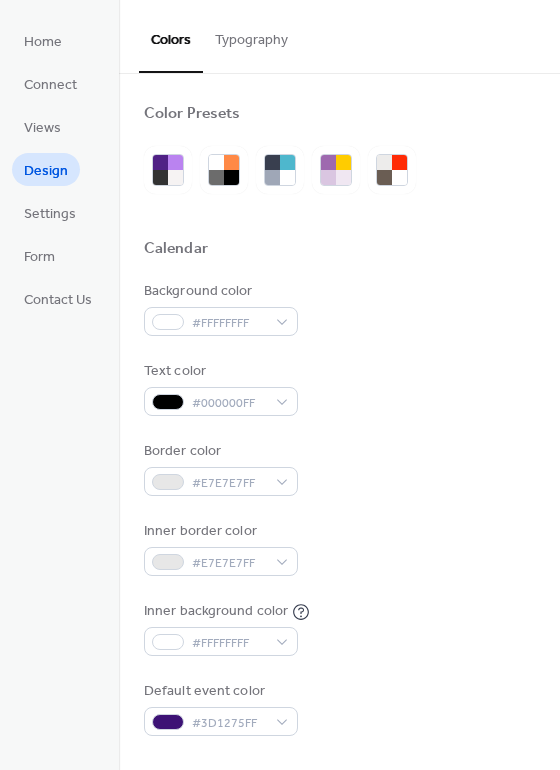 click on "Typography" at bounding box center (251, 35) 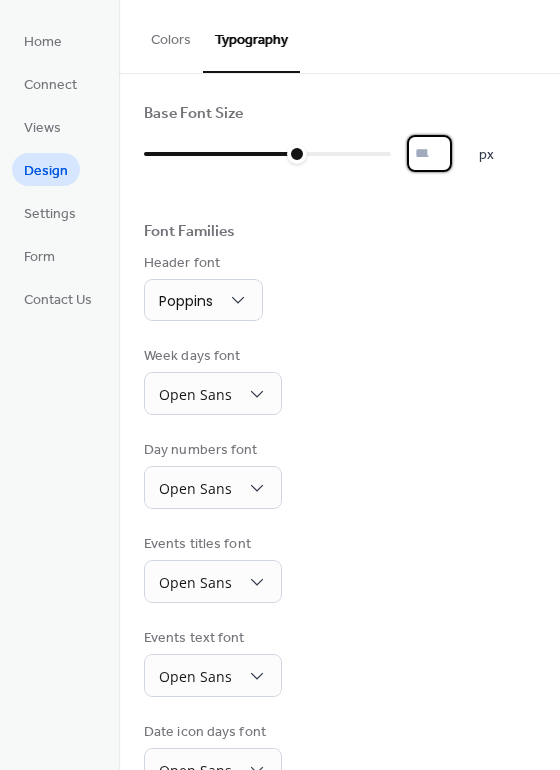 click on "**" at bounding box center (429, 153) 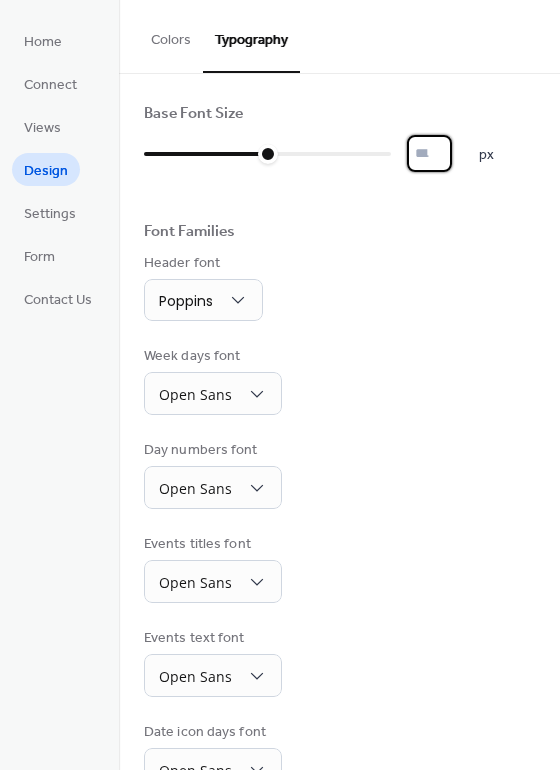 type on "**" 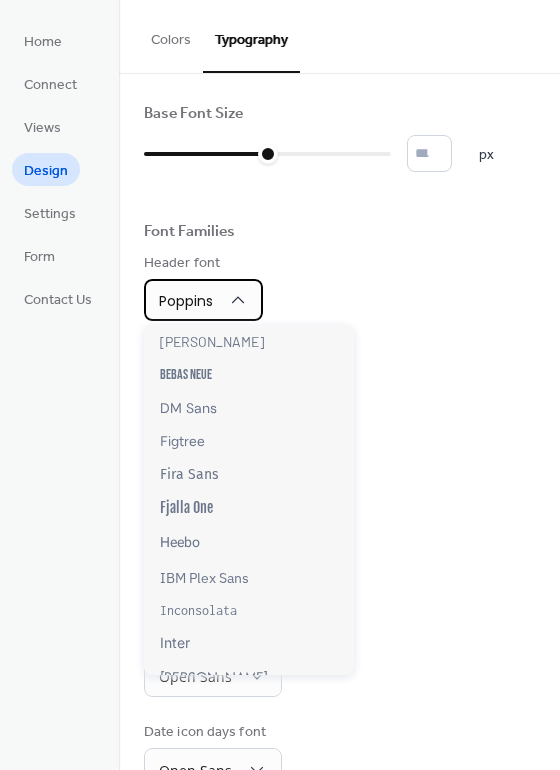 scroll, scrollTop: 200, scrollLeft: 0, axis: vertical 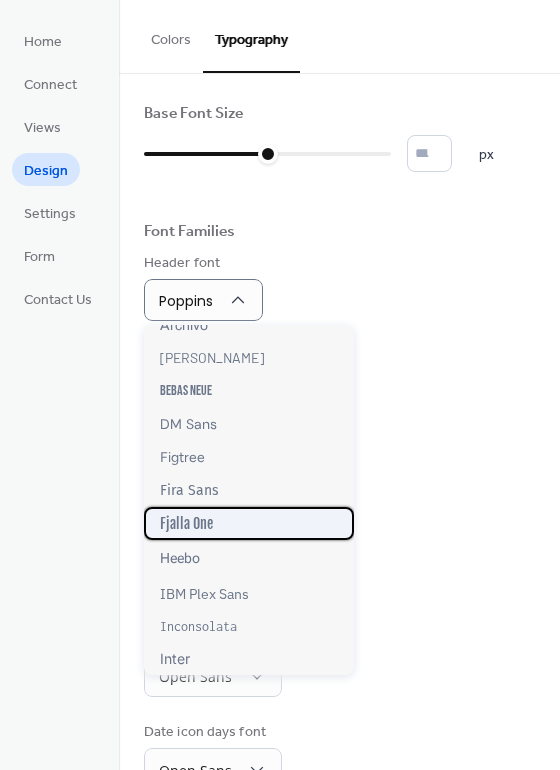click on "Fjalla One" at bounding box center [186, 523] 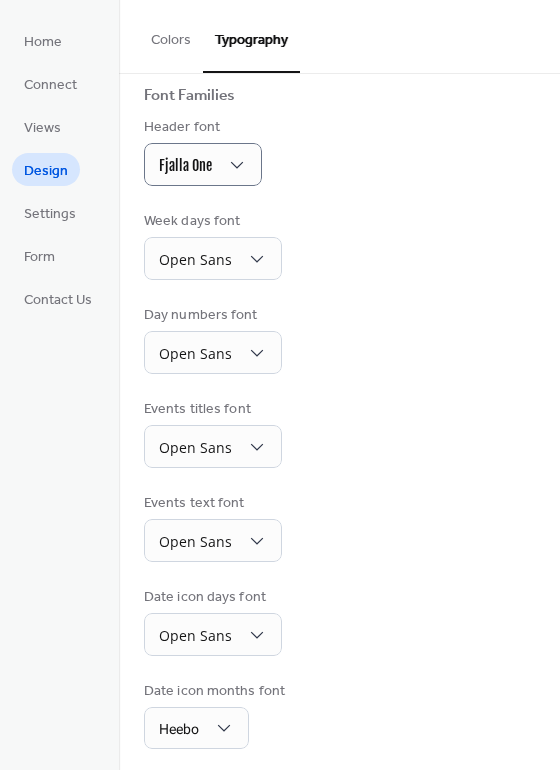 scroll, scrollTop: 145, scrollLeft: 0, axis: vertical 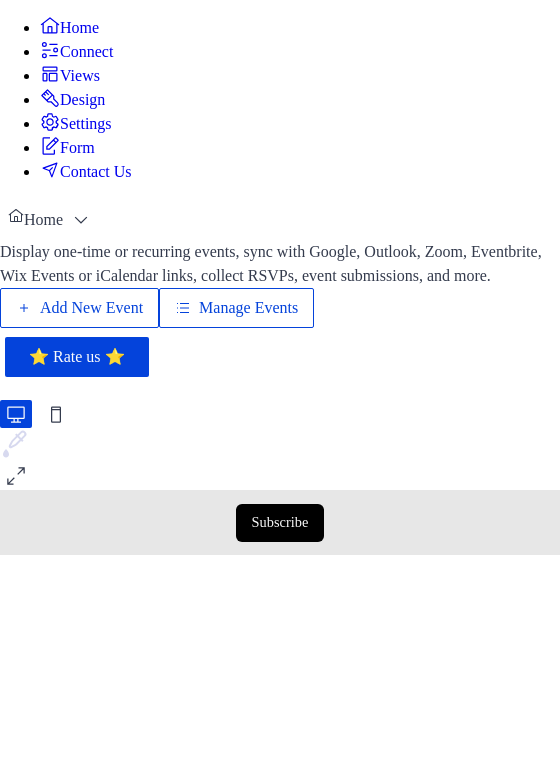 click on "Design" at bounding box center [82, 100] 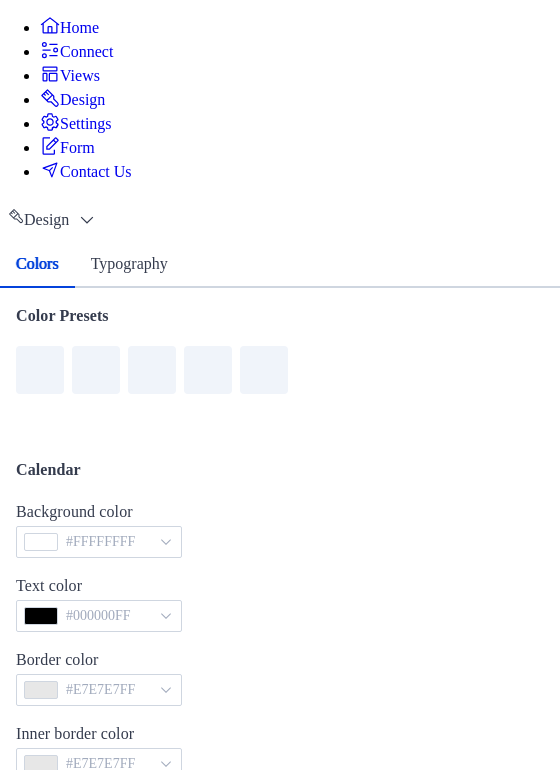 click on "Typography" at bounding box center [129, 264] 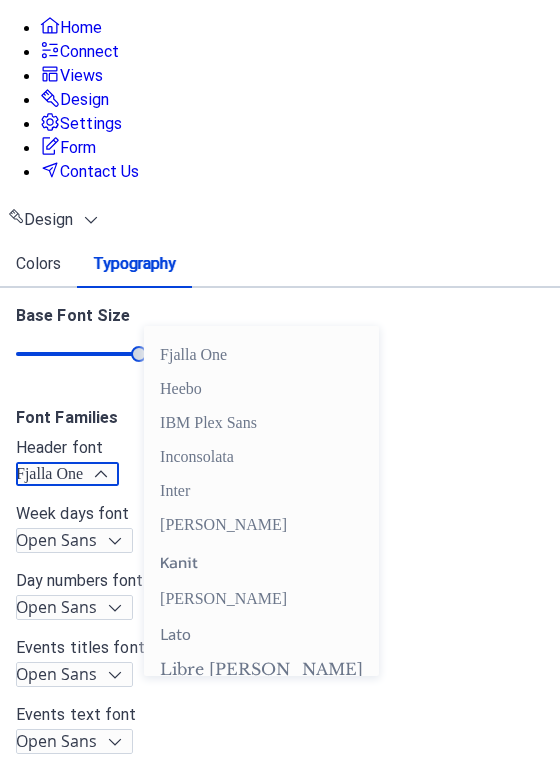 scroll, scrollTop: 400, scrollLeft: 0, axis: vertical 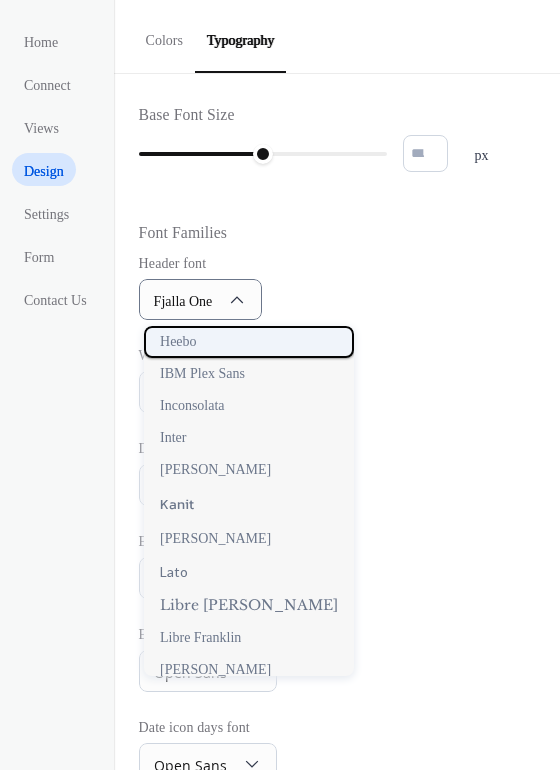 click on "Heebo" at bounding box center [178, 342] 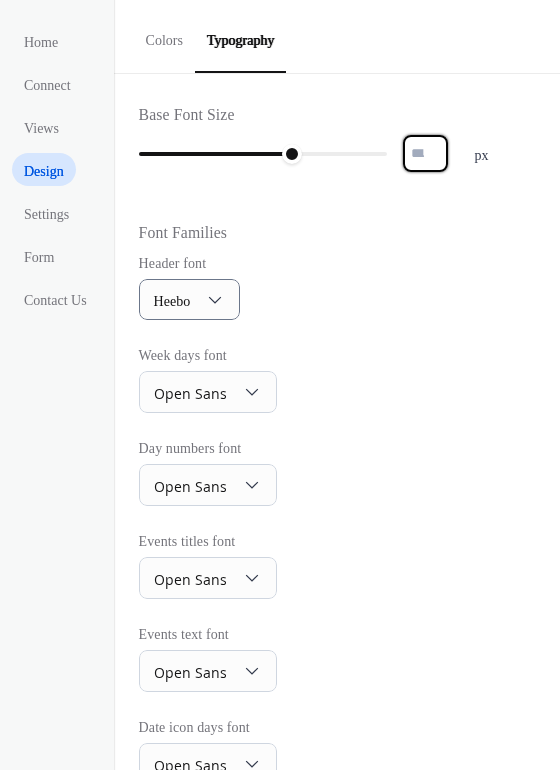 click on "**" at bounding box center (425, 153) 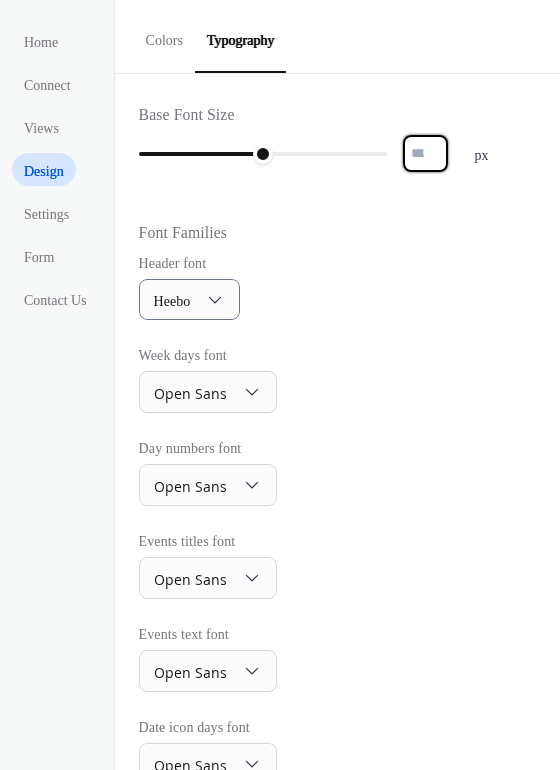 type on "**" 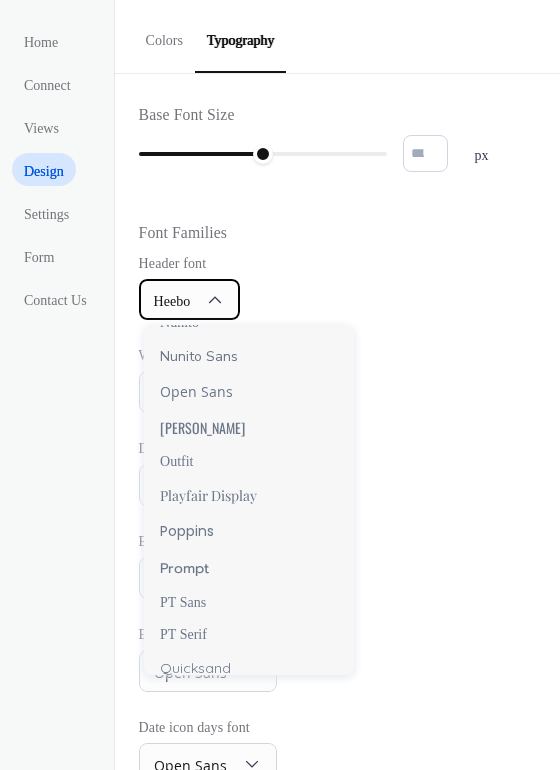 scroll, scrollTop: 1200, scrollLeft: 0, axis: vertical 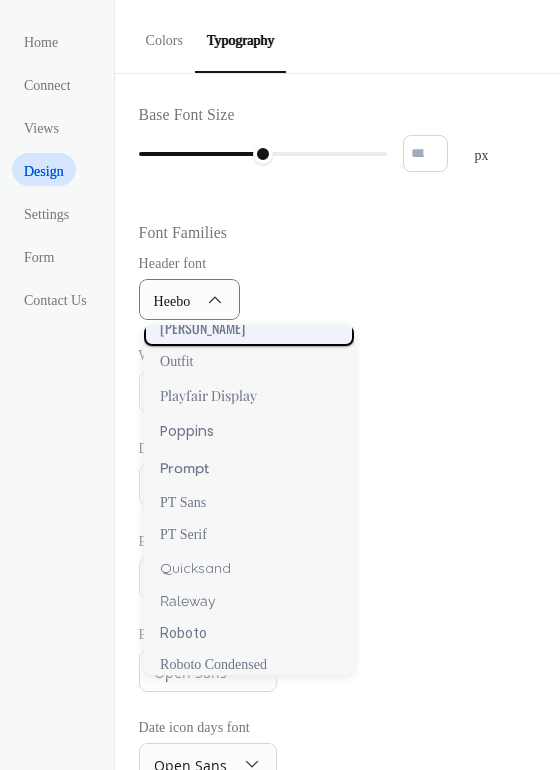 click on "[PERSON_NAME]" at bounding box center (202, 327) 